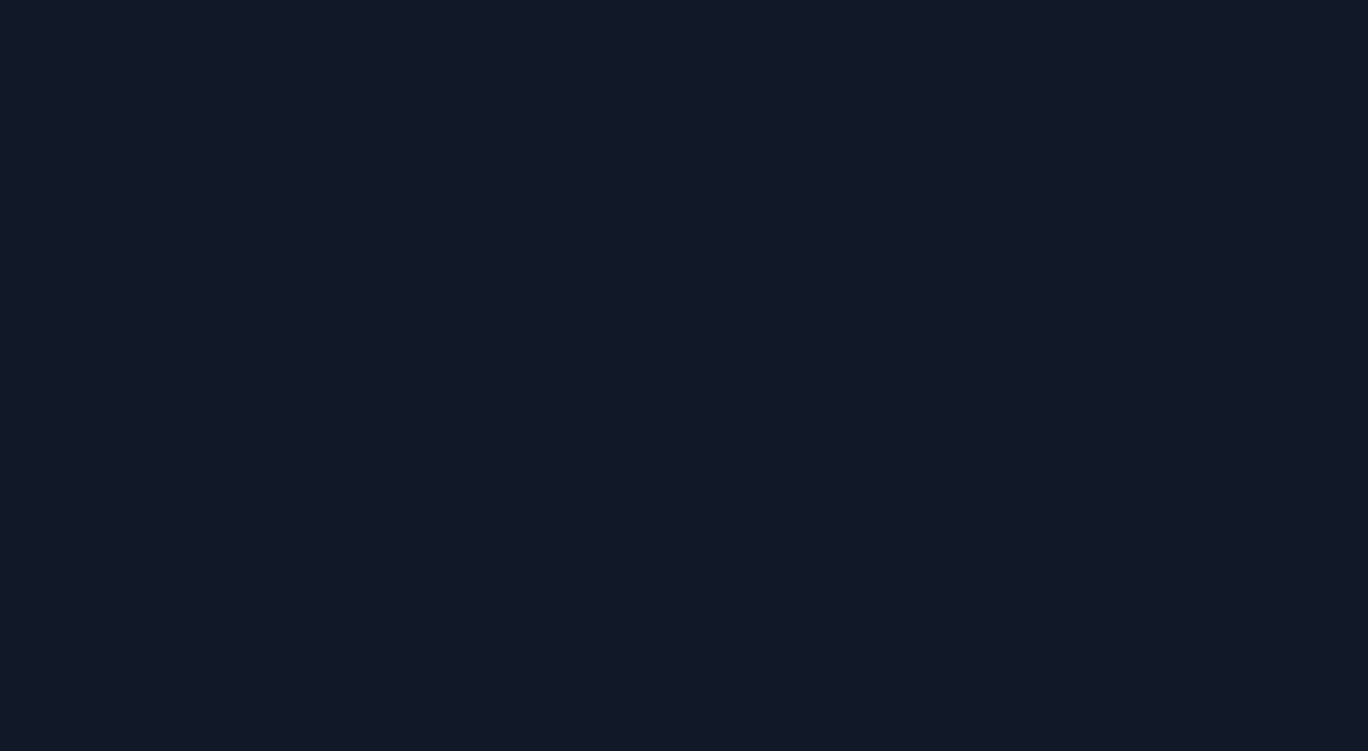 scroll, scrollTop: 0, scrollLeft: 0, axis: both 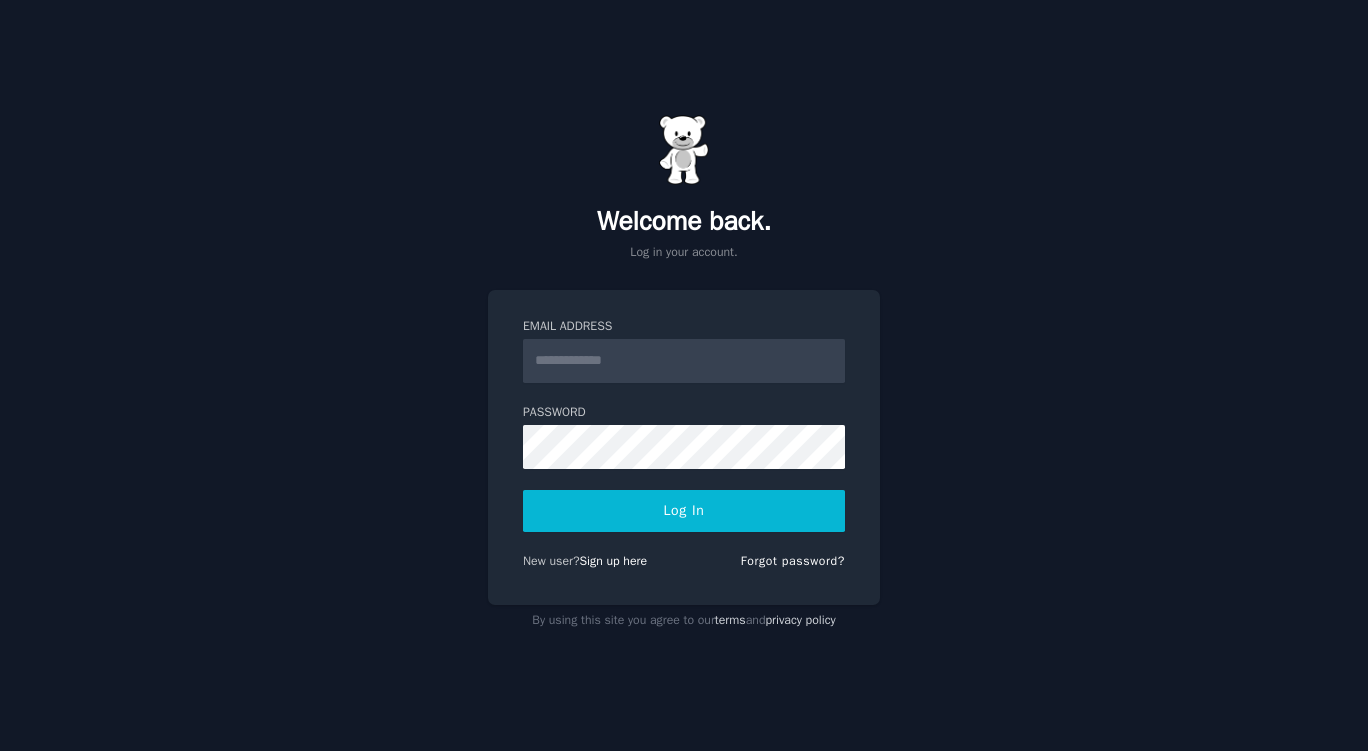 click on "Email Address" at bounding box center [684, 361] 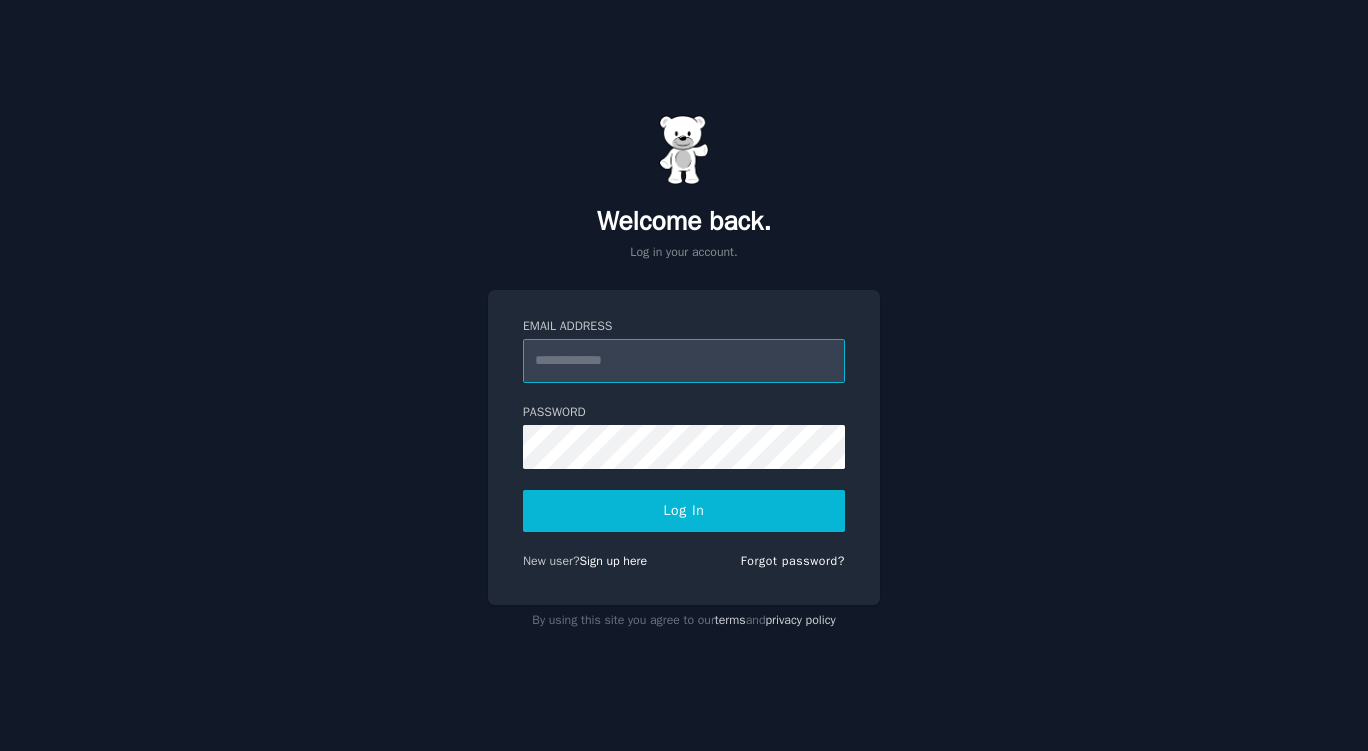 type on "**********" 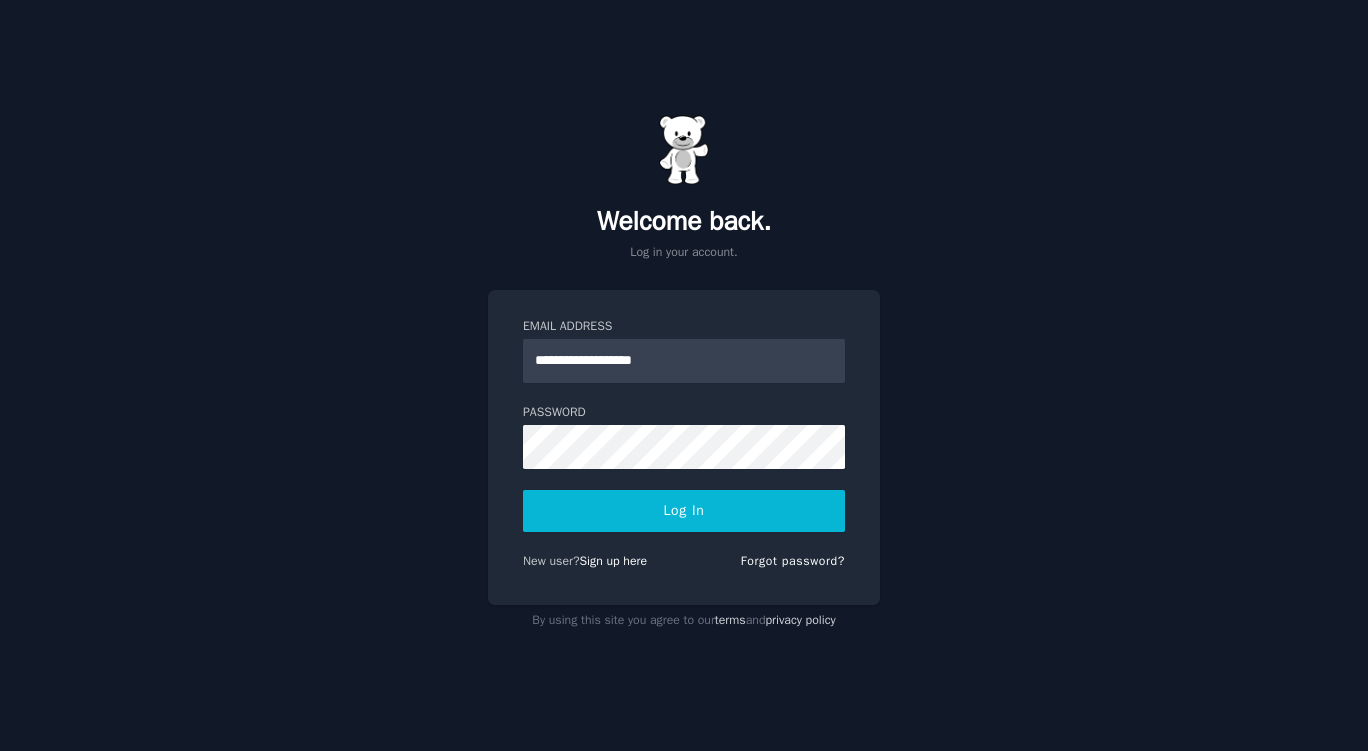click on "Log In" at bounding box center [684, 511] 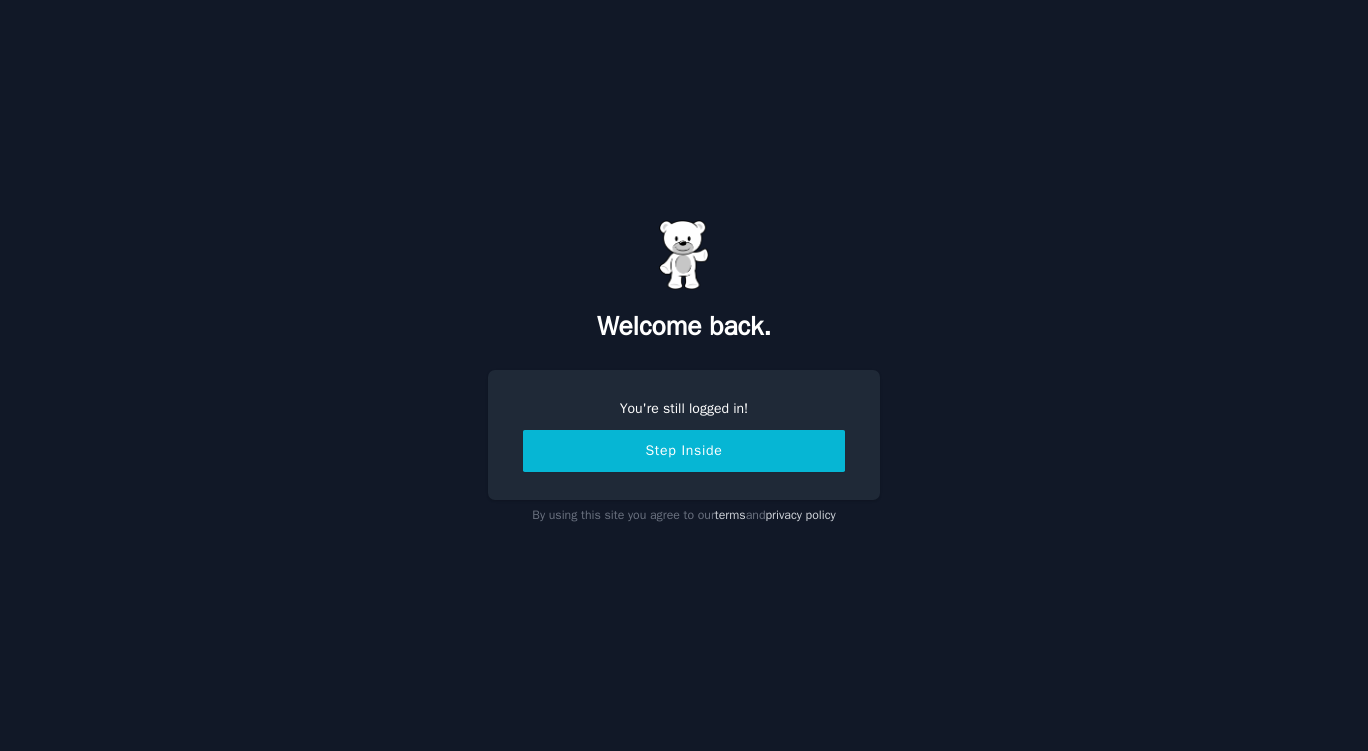 scroll, scrollTop: 0, scrollLeft: 0, axis: both 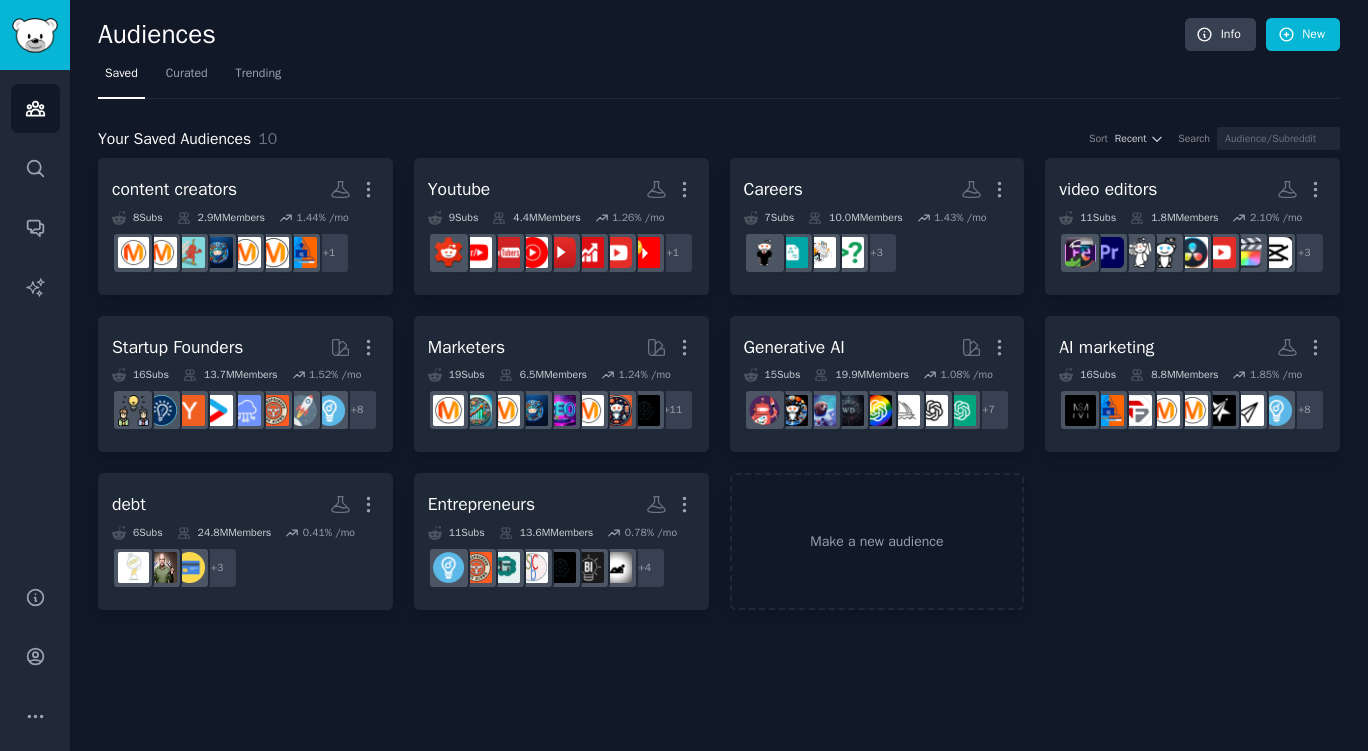 click on "AI marketing" at bounding box center (1106, 347) 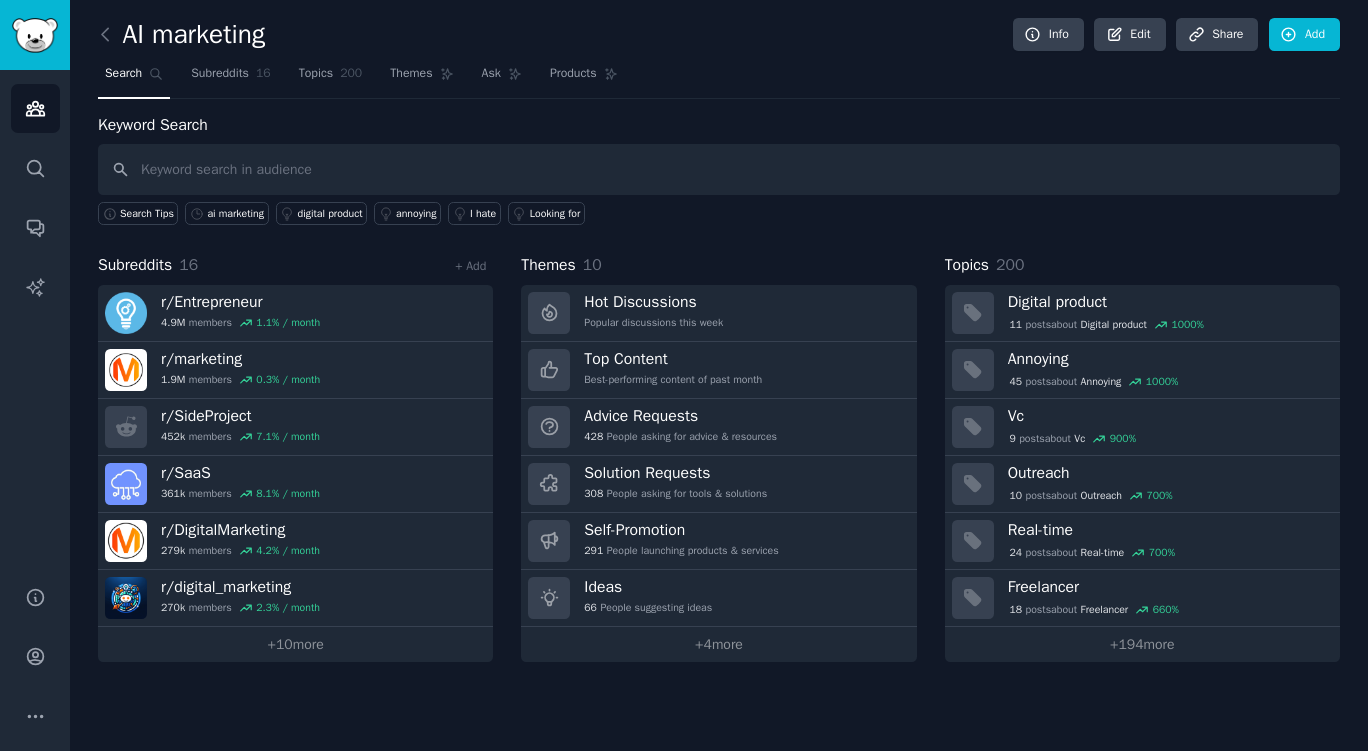 click on "Hot Discussions Popular discussions this week" at bounding box center [653, 313] 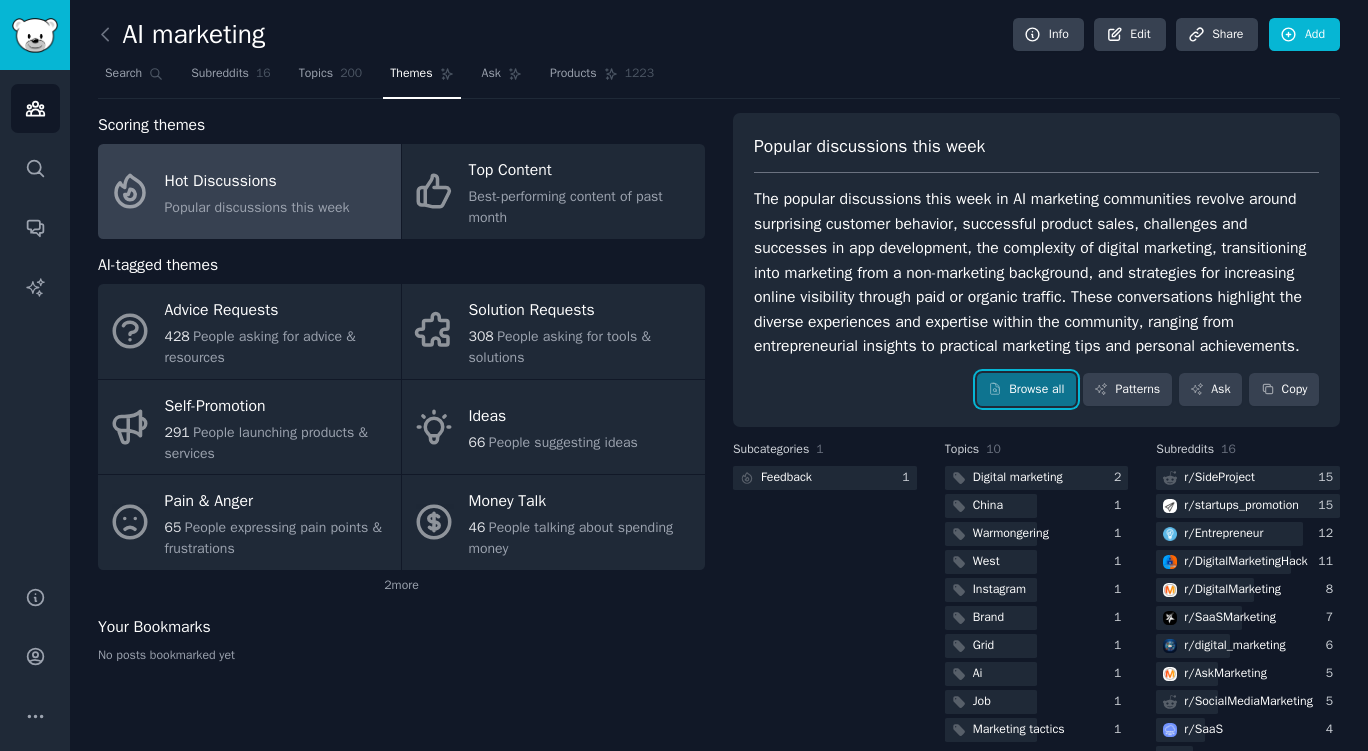 click 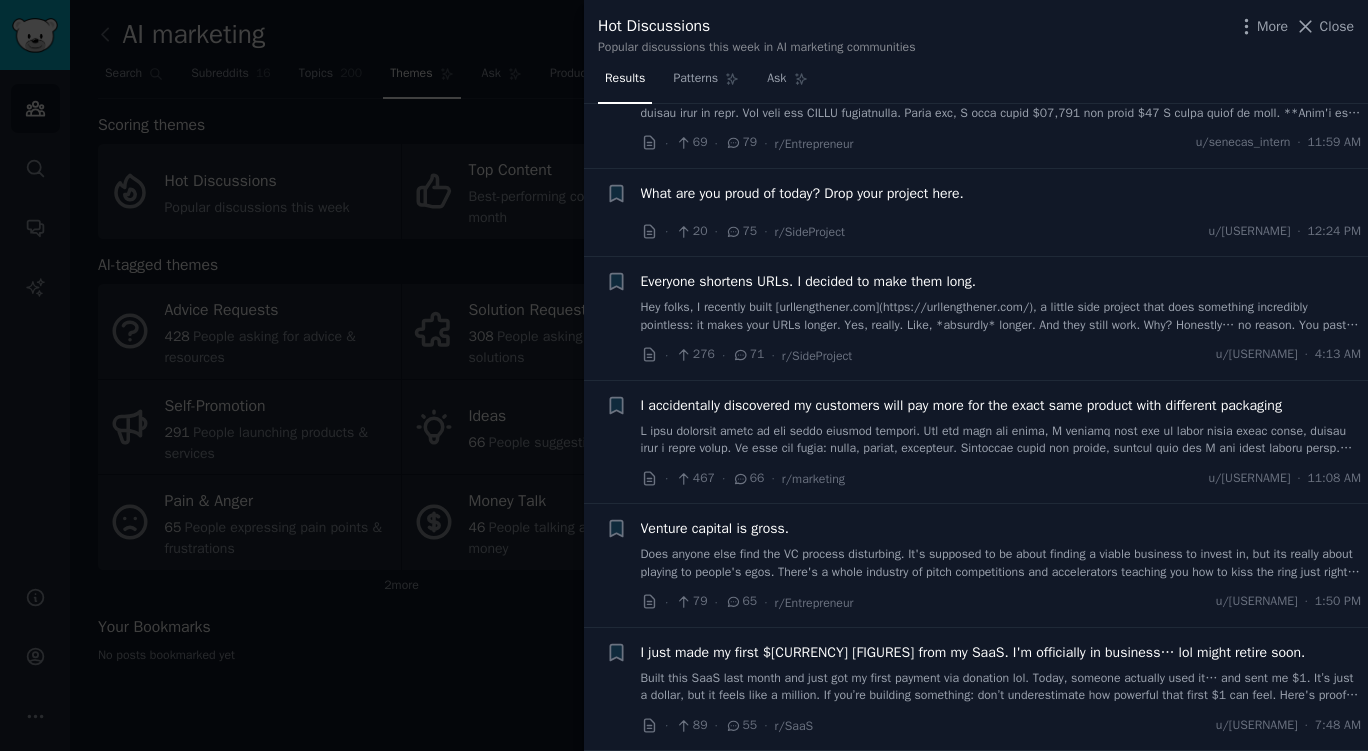 scroll, scrollTop: 700, scrollLeft: 0, axis: vertical 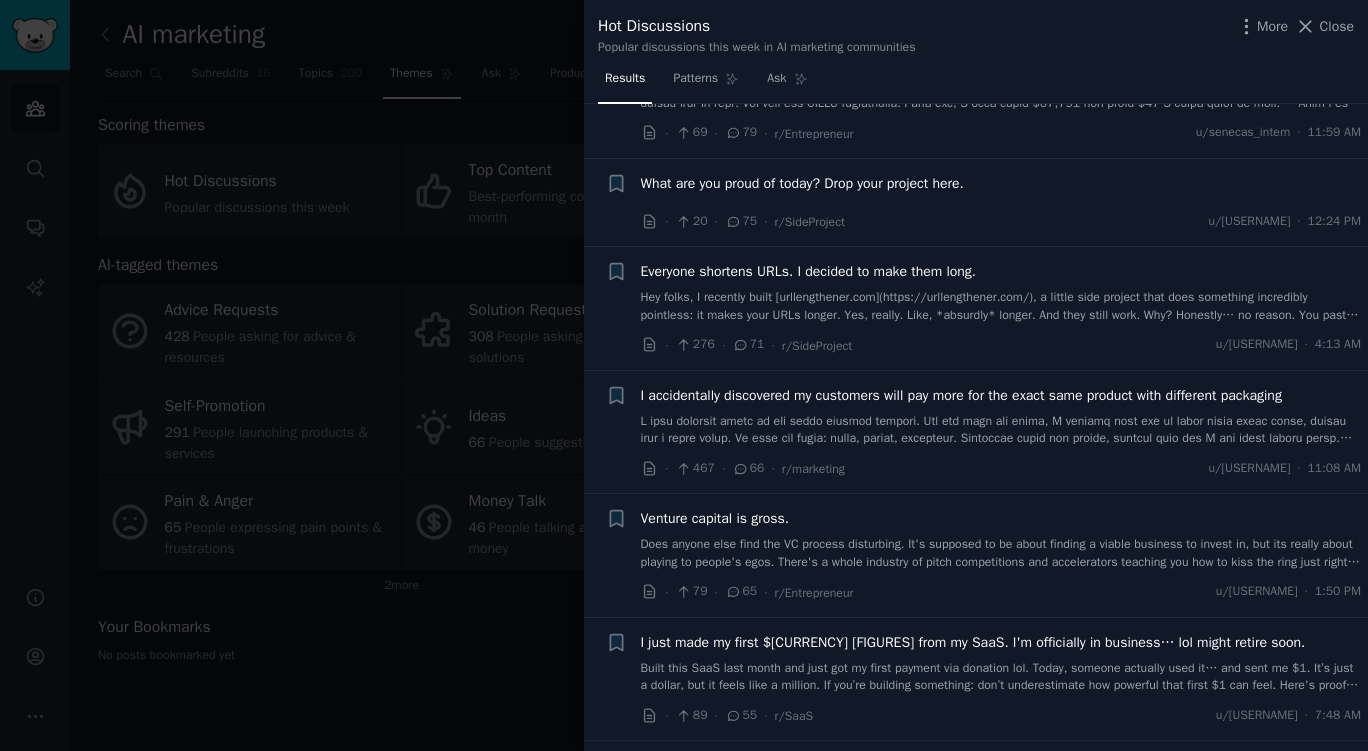 click on "I accidentally discovered my customers will pay more for the exact same product with different packaging" at bounding box center (961, 395) 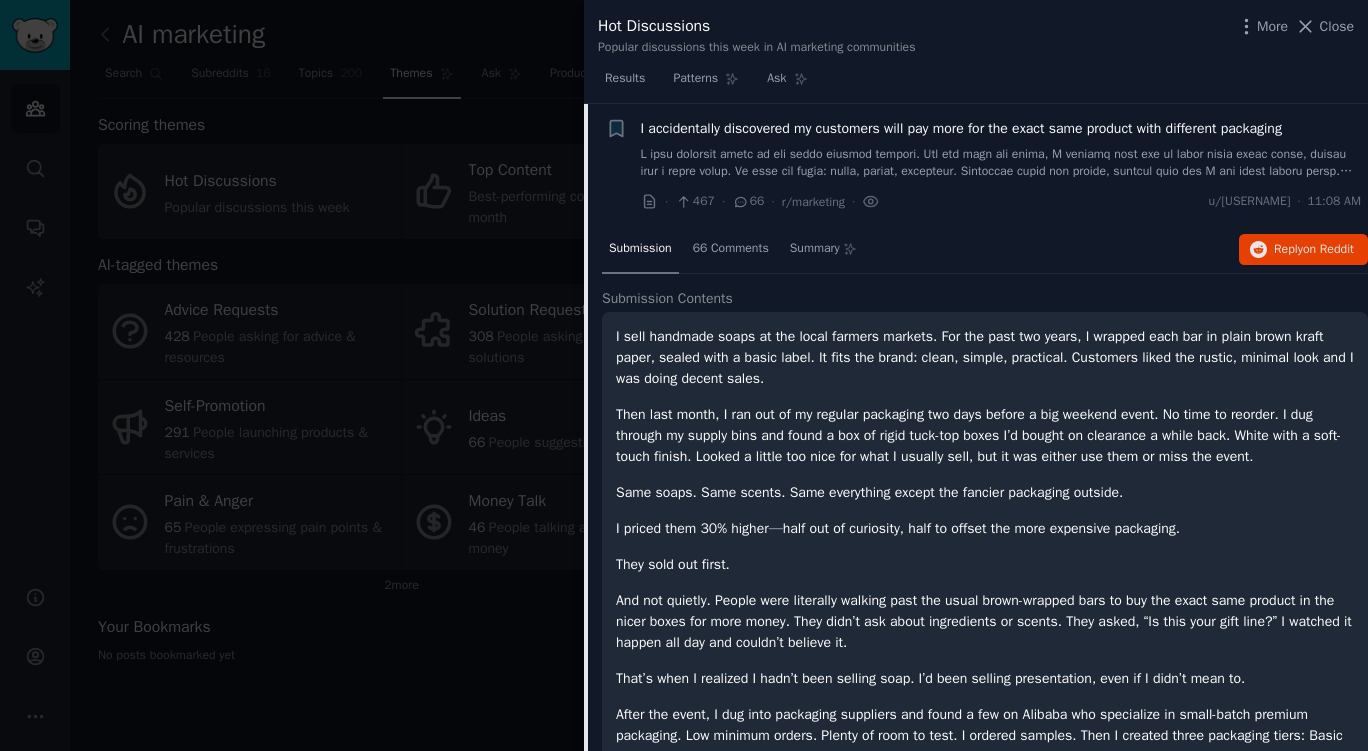 scroll, scrollTop: 1067, scrollLeft: 0, axis: vertical 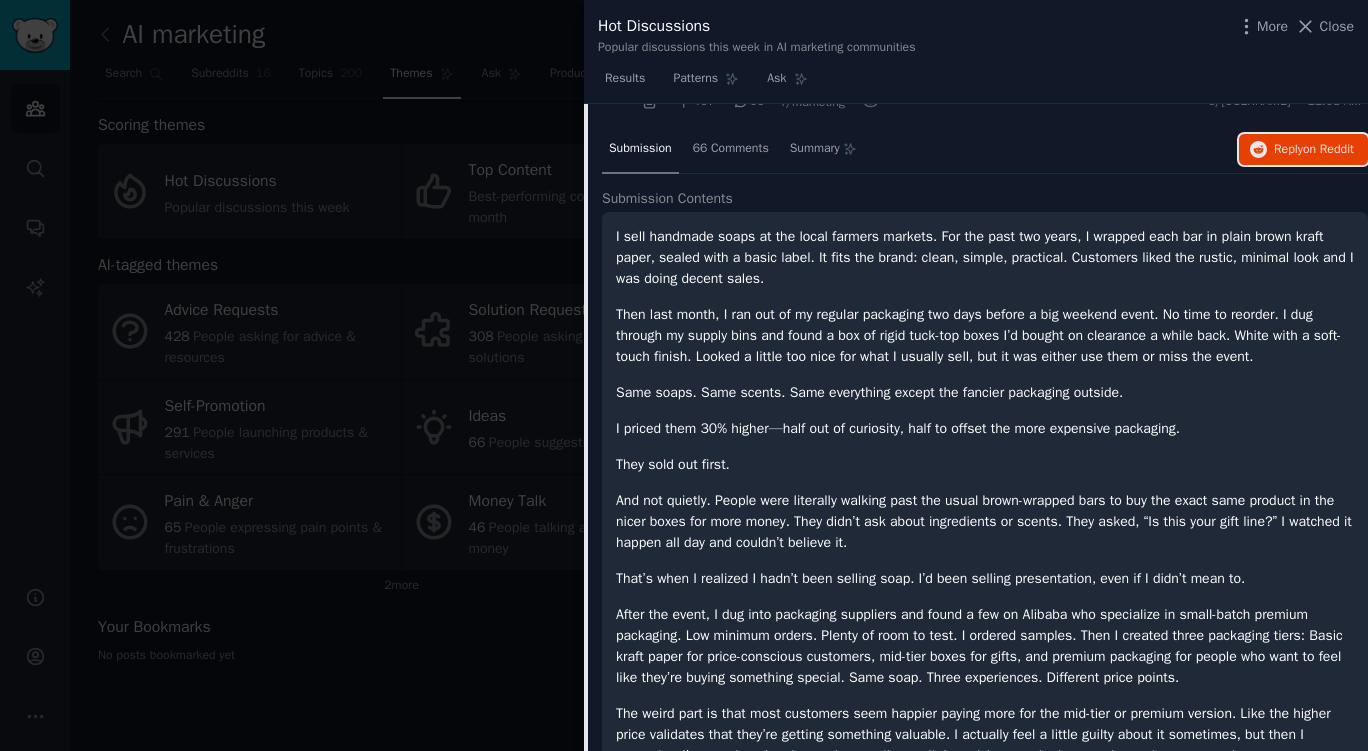 click on "Reply  on Reddit" at bounding box center (1314, 150) 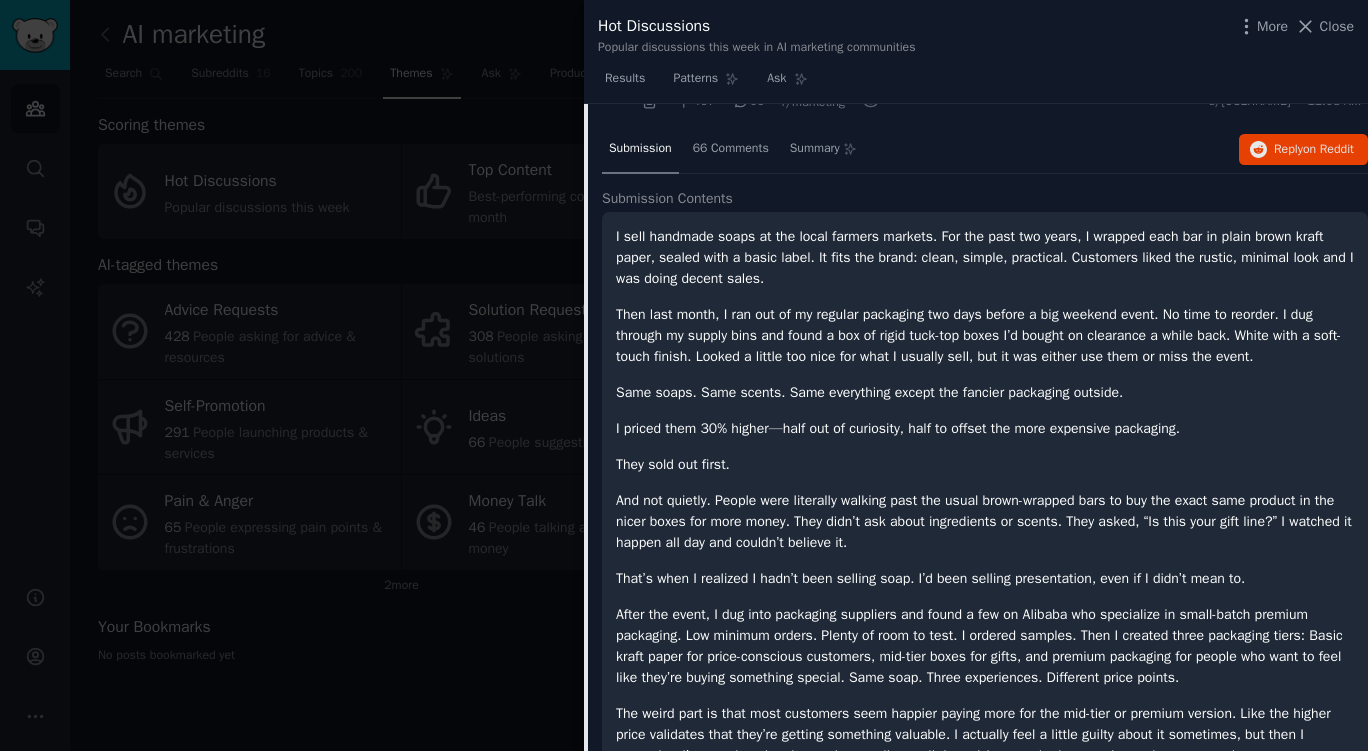 click on "Close" at bounding box center (1337, 26) 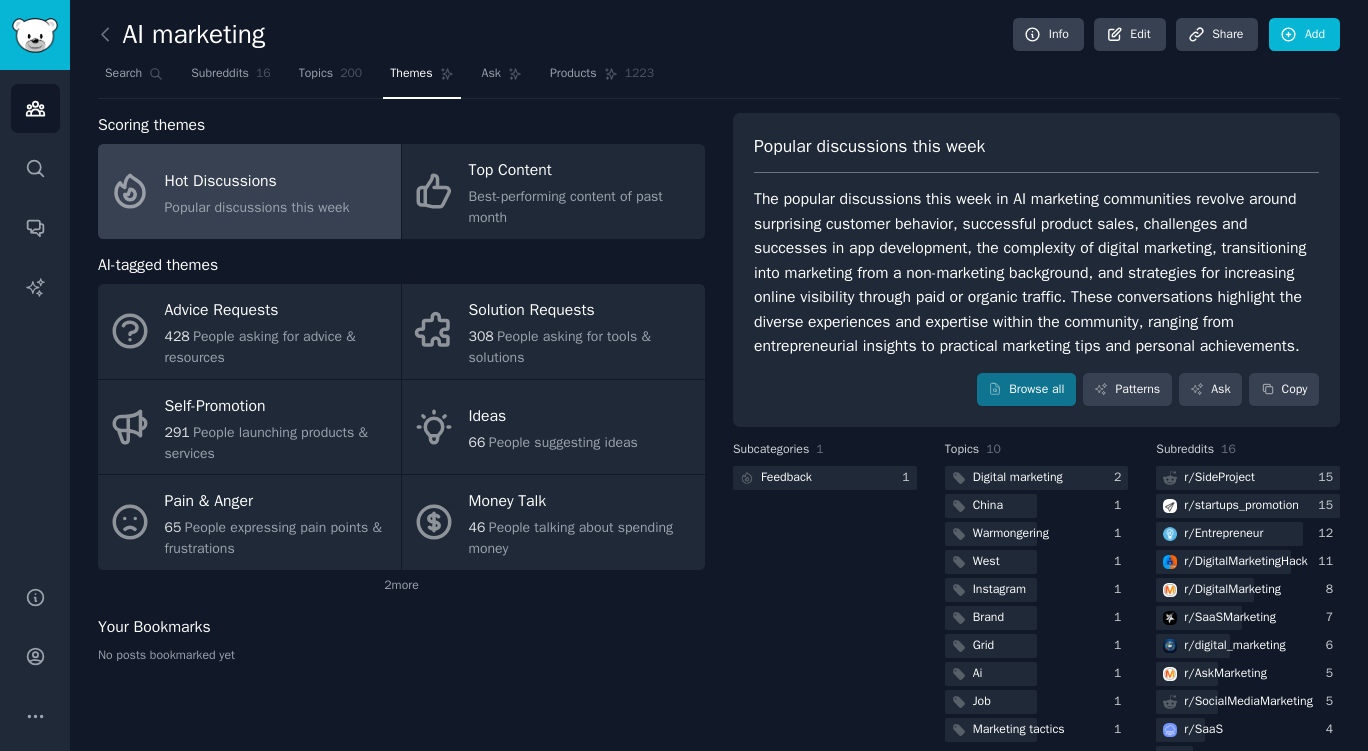 click on "People asking for tools & solutions" at bounding box center [560, 347] 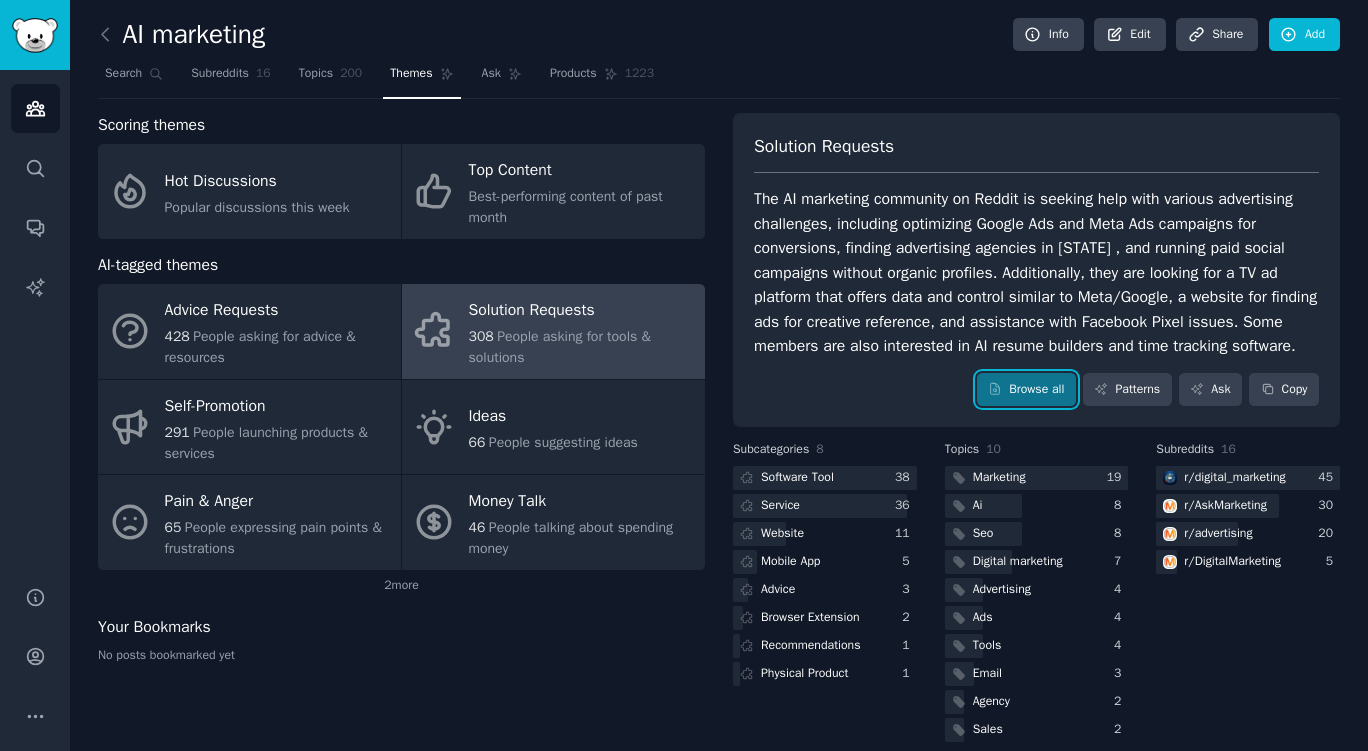 click on "Browse all" at bounding box center (1026, 390) 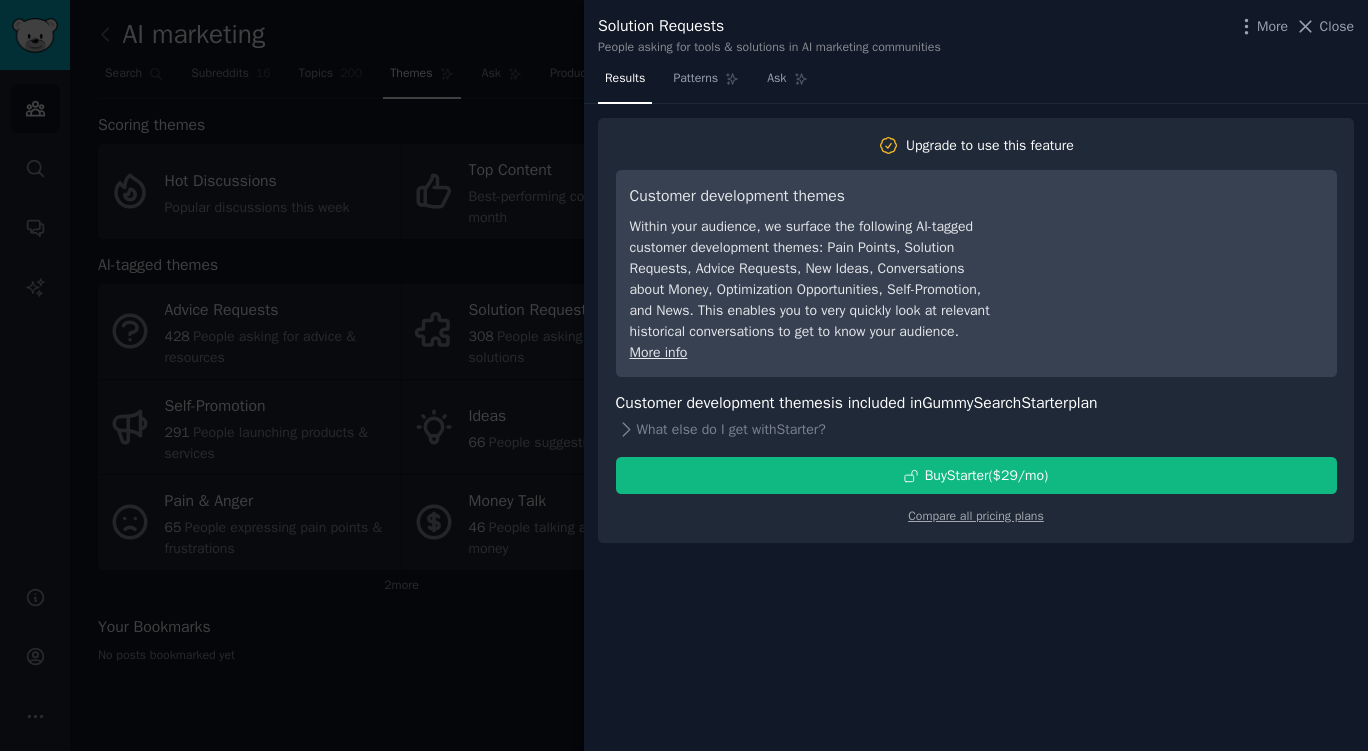 click on "Close" at bounding box center [1337, 26] 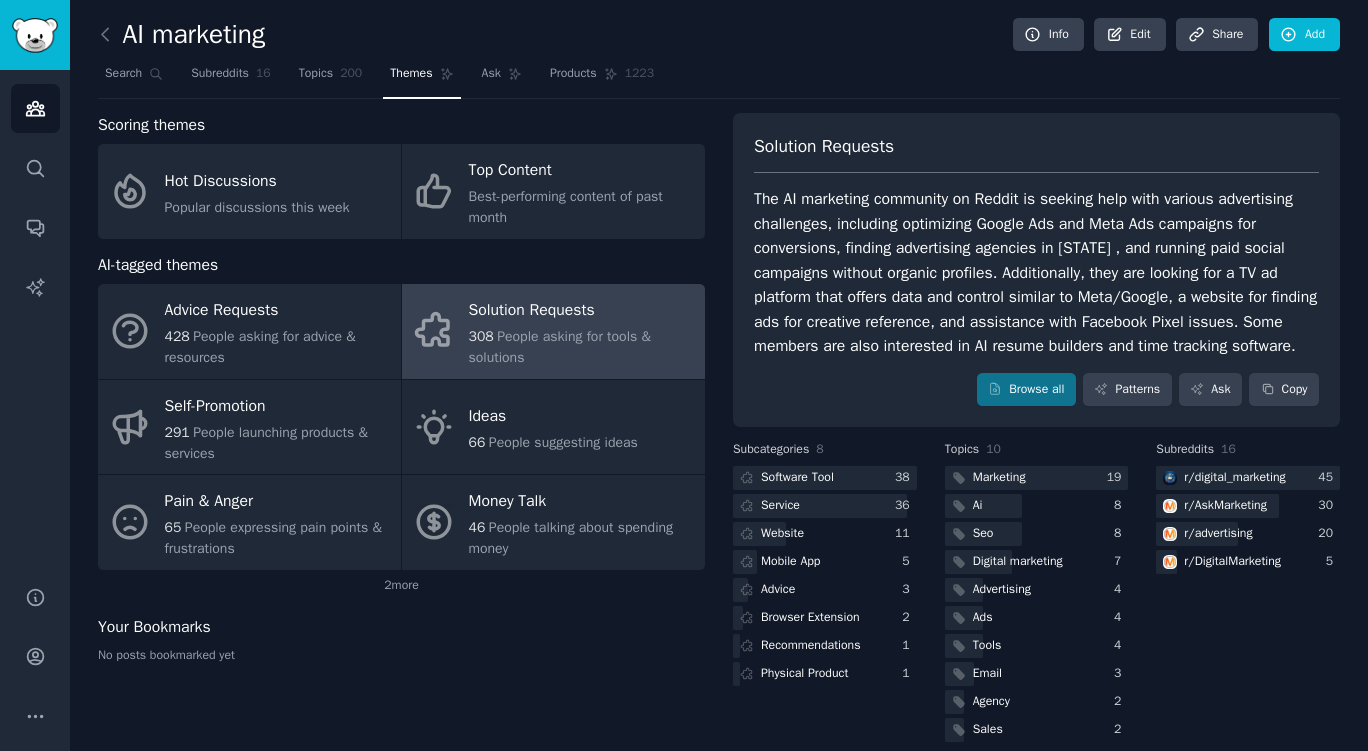 click on "428 People asking for advice & resources" at bounding box center [278, 347] 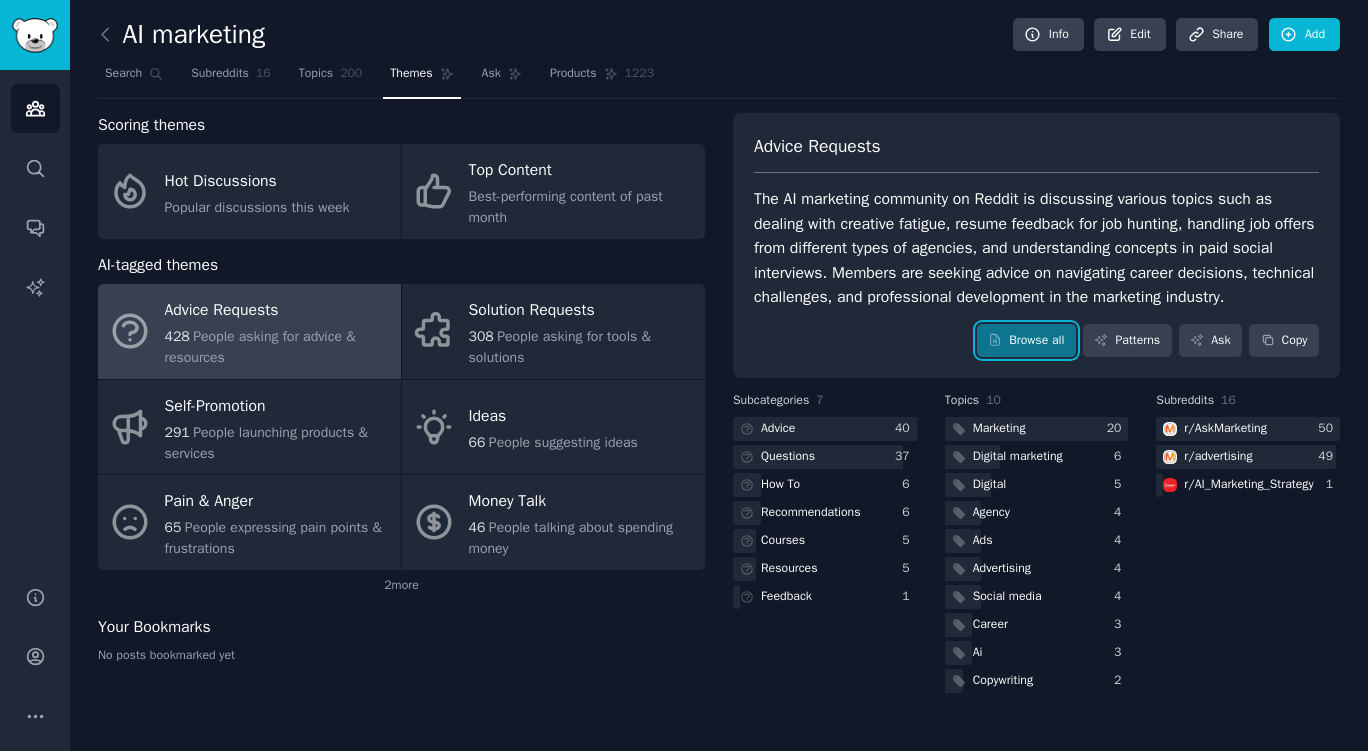 click on "Browse all" at bounding box center (1026, 341) 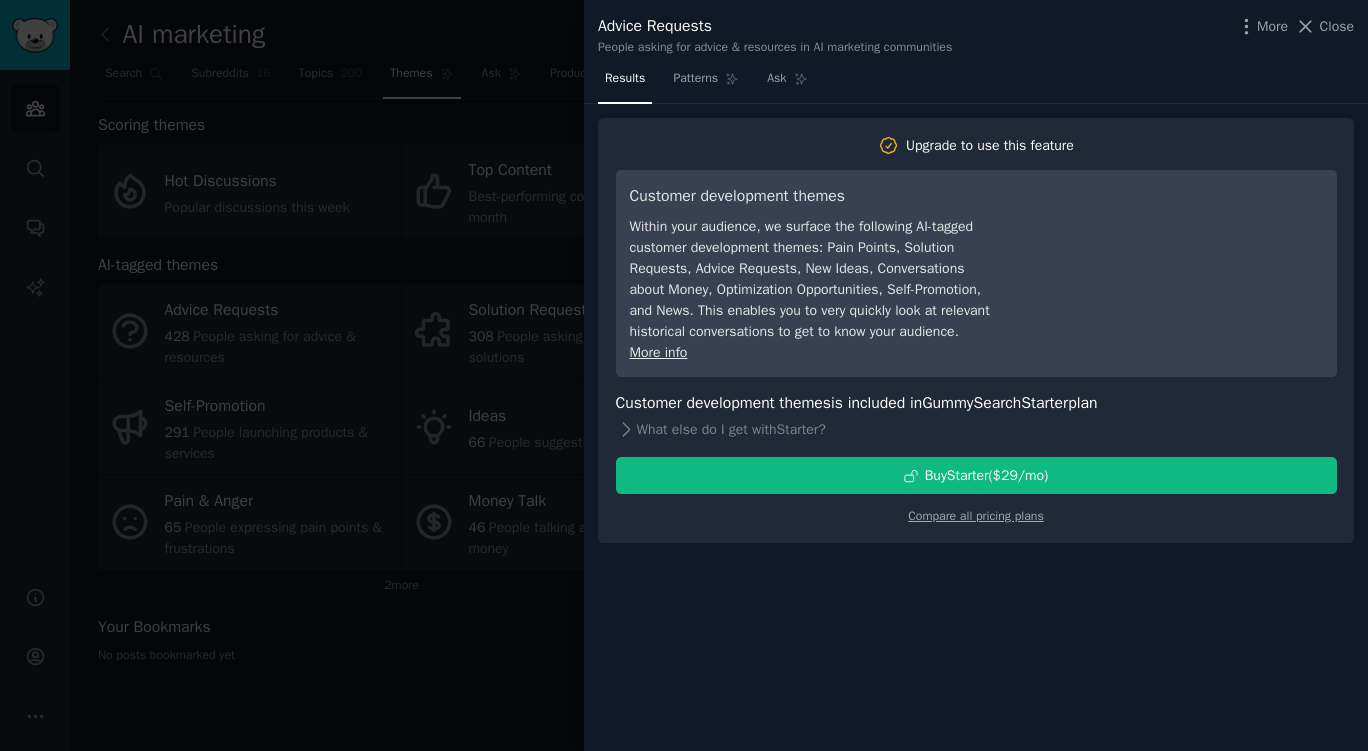 click on "Close" at bounding box center (1337, 26) 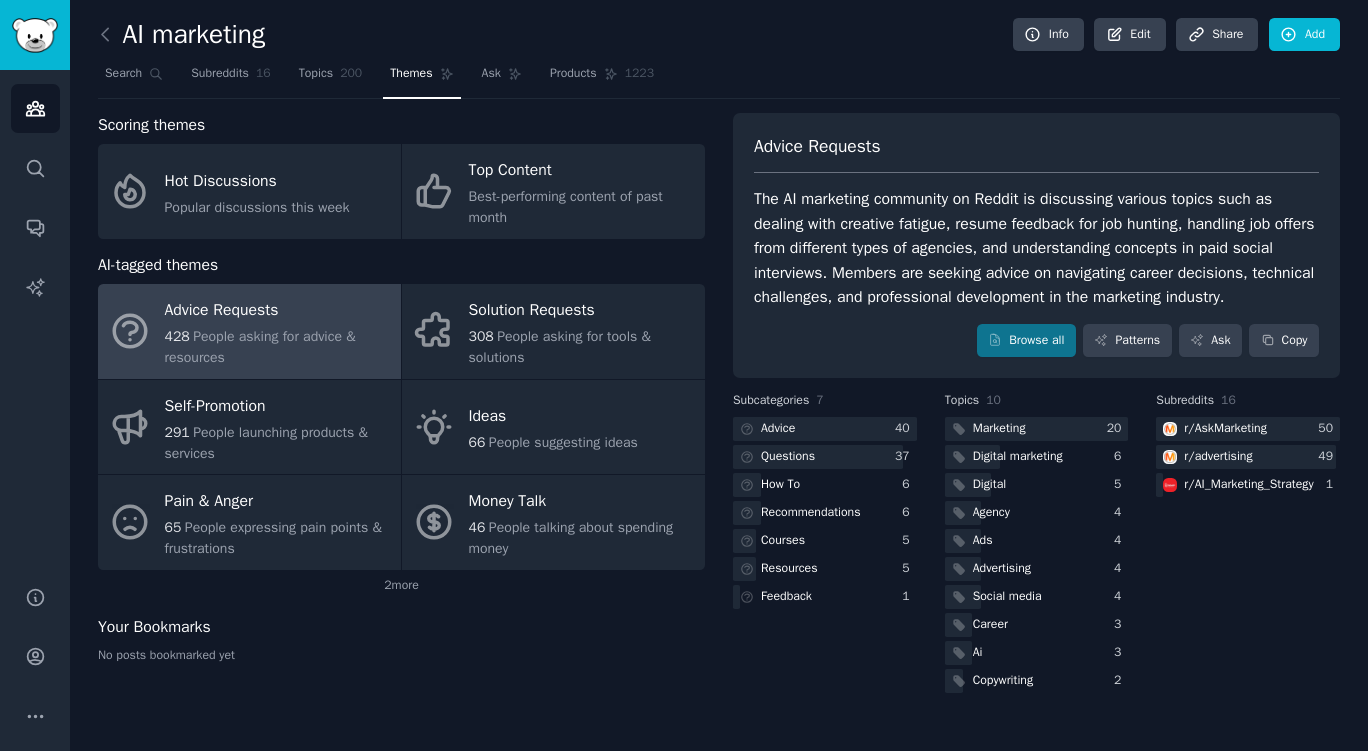 click on "Hot Discussions" at bounding box center (257, 181) 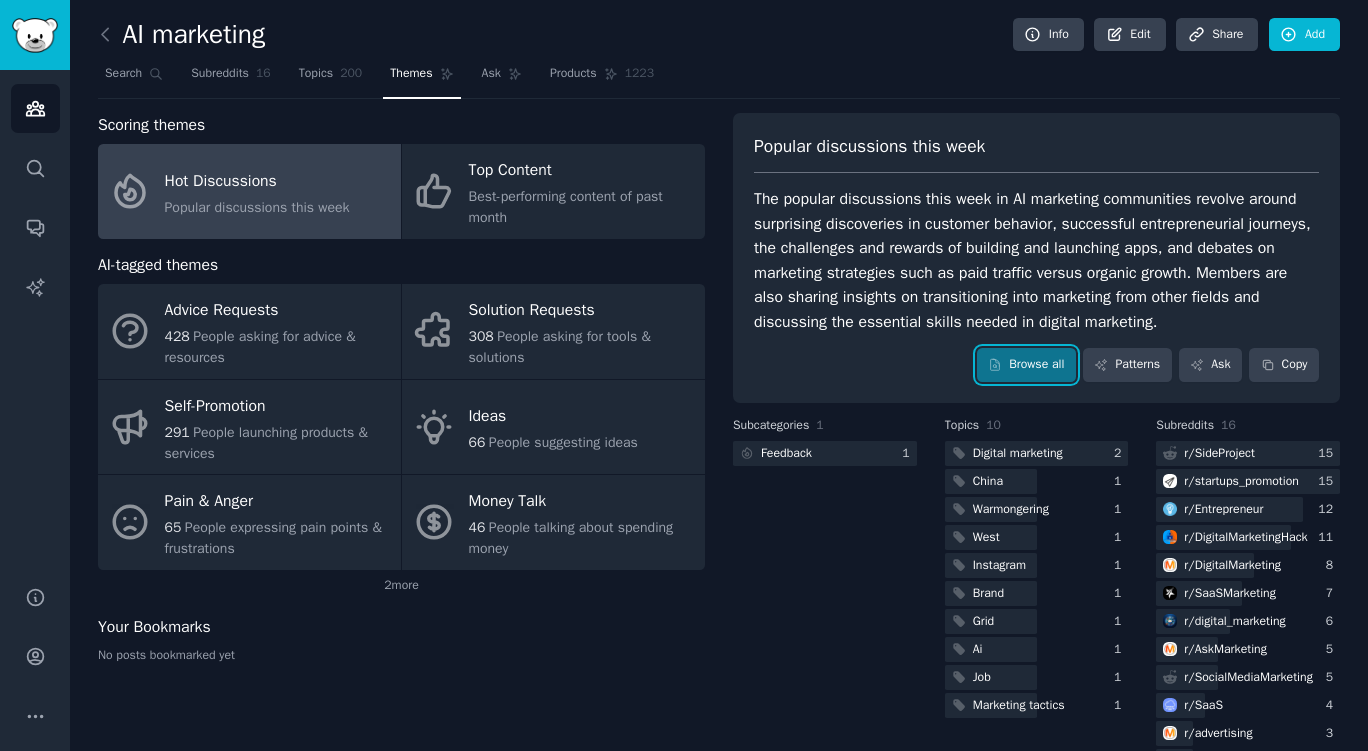 click on "Browse all" at bounding box center (1026, 365) 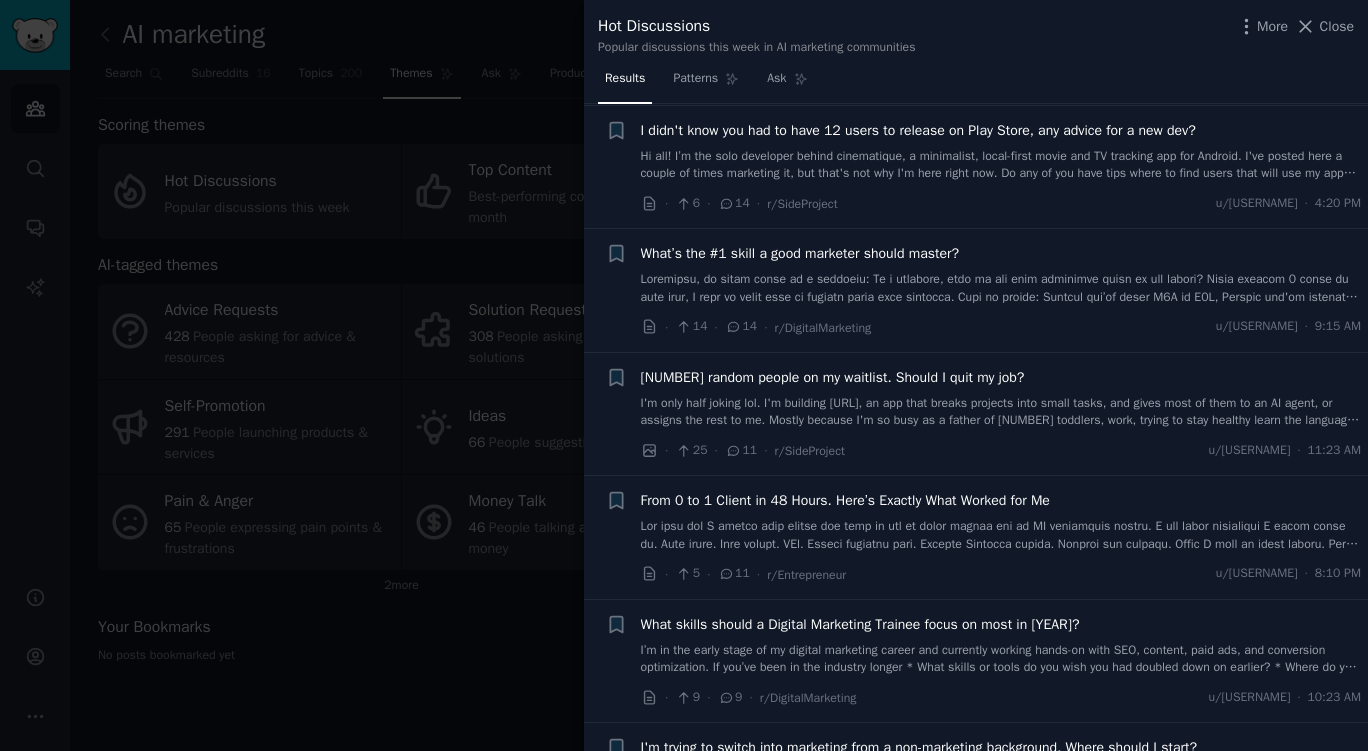 scroll, scrollTop: 3200, scrollLeft: 0, axis: vertical 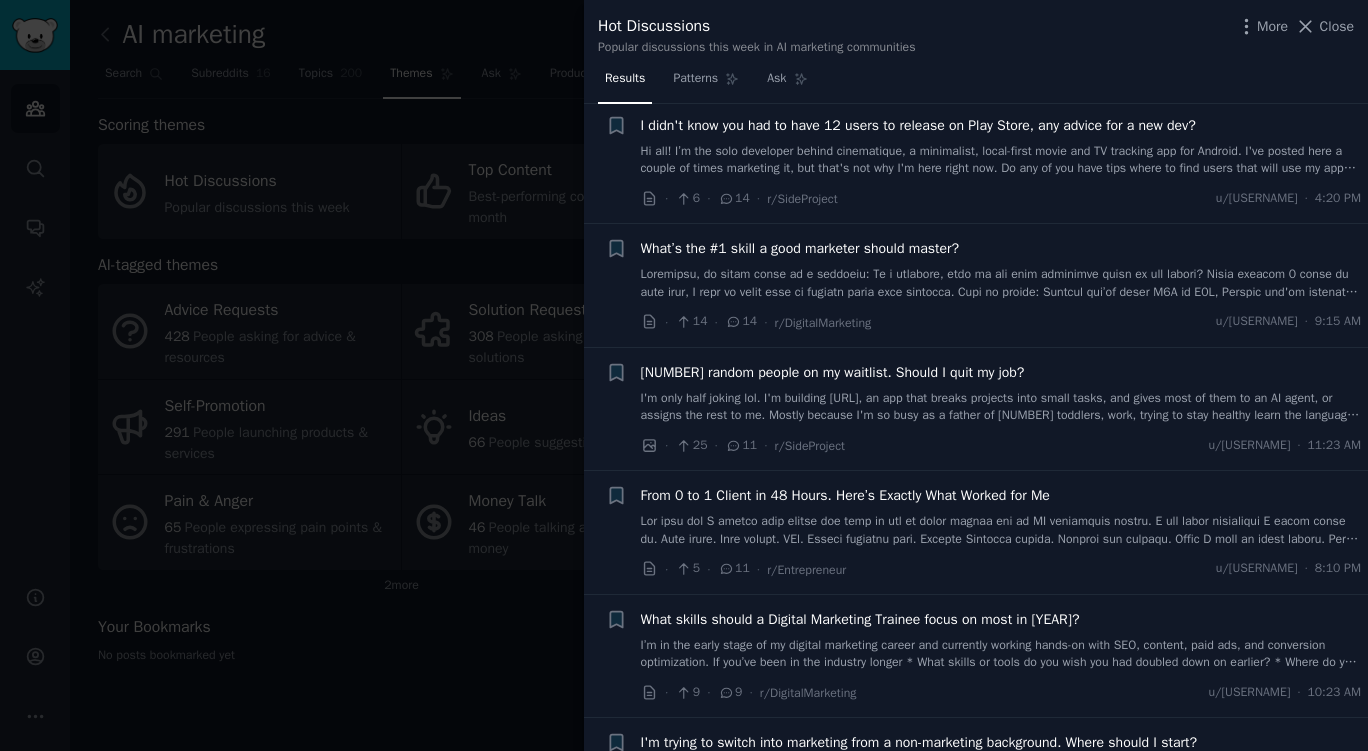 click on "What’s the #1 skill a good marketer should master?" at bounding box center (800, 248) 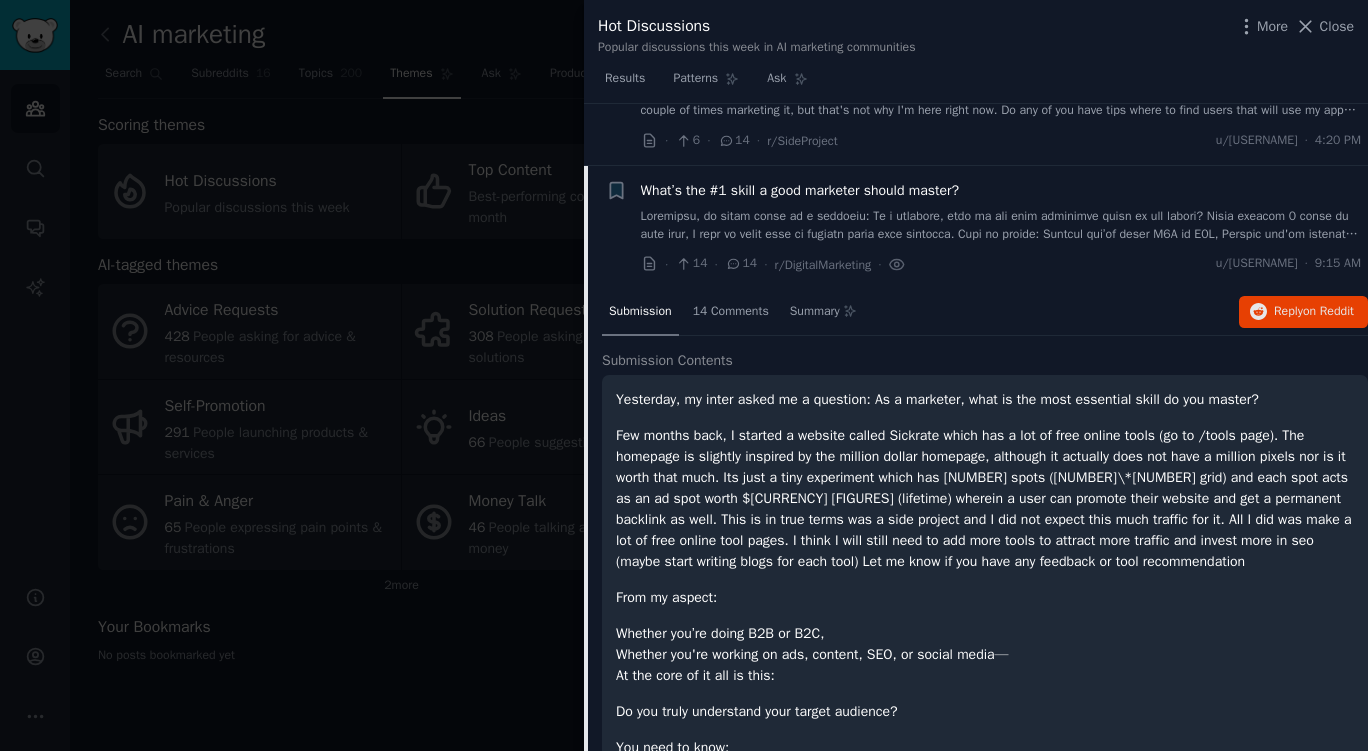 scroll, scrollTop: 3220, scrollLeft: 0, axis: vertical 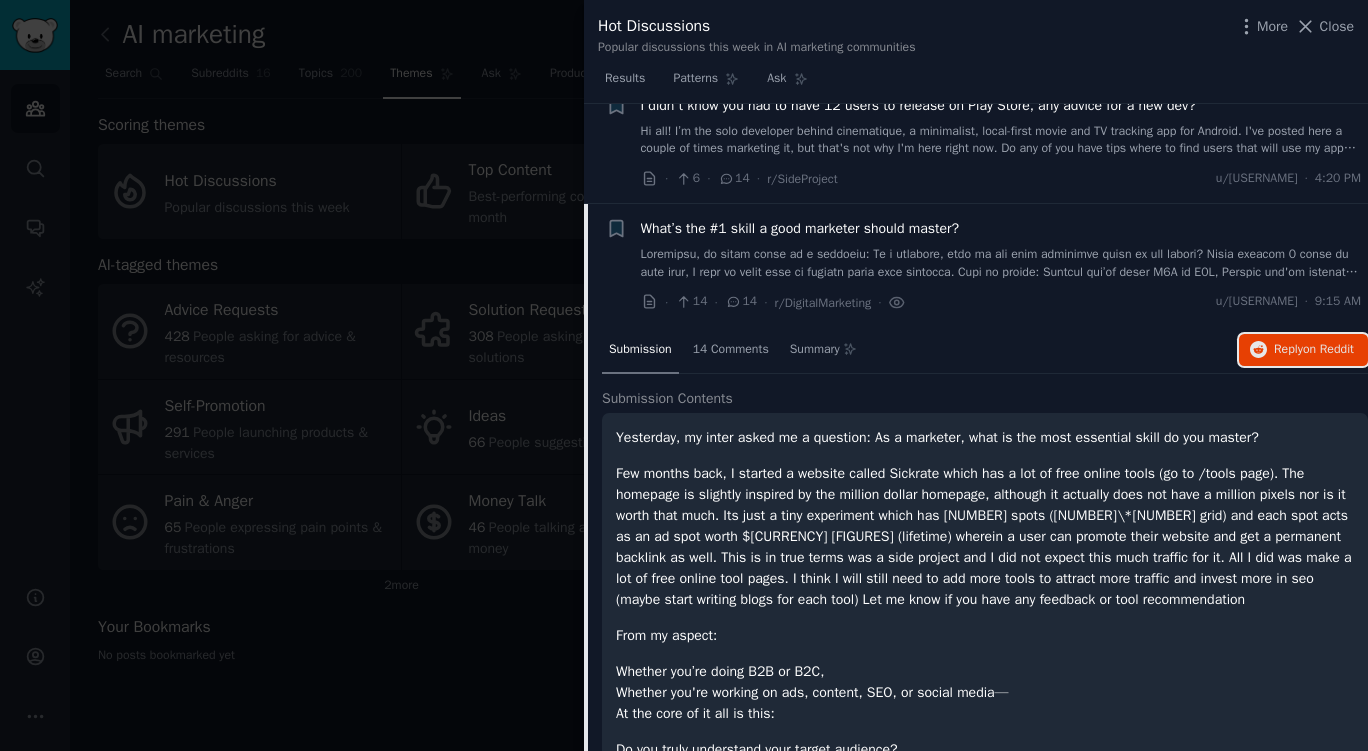 click on "Reply  on Reddit" at bounding box center (1314, 350) 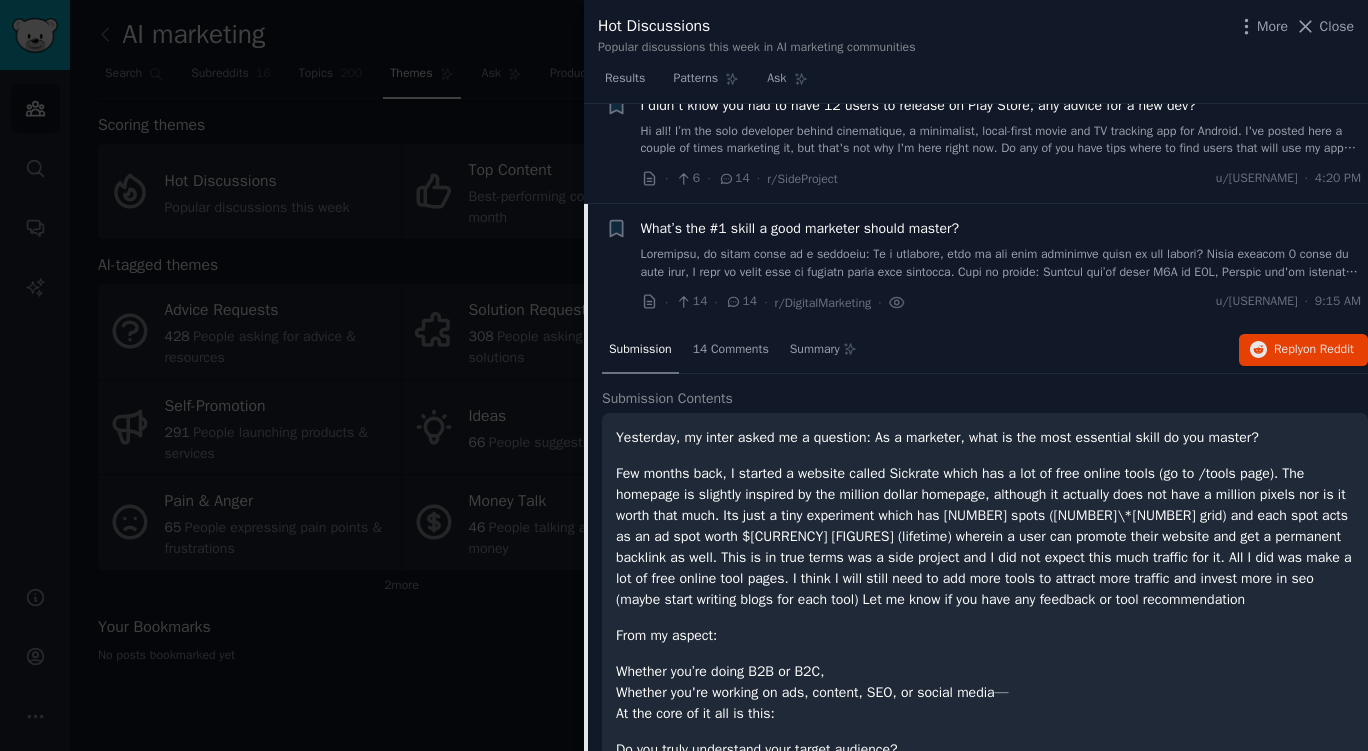click at bounding box center [1001, 263] 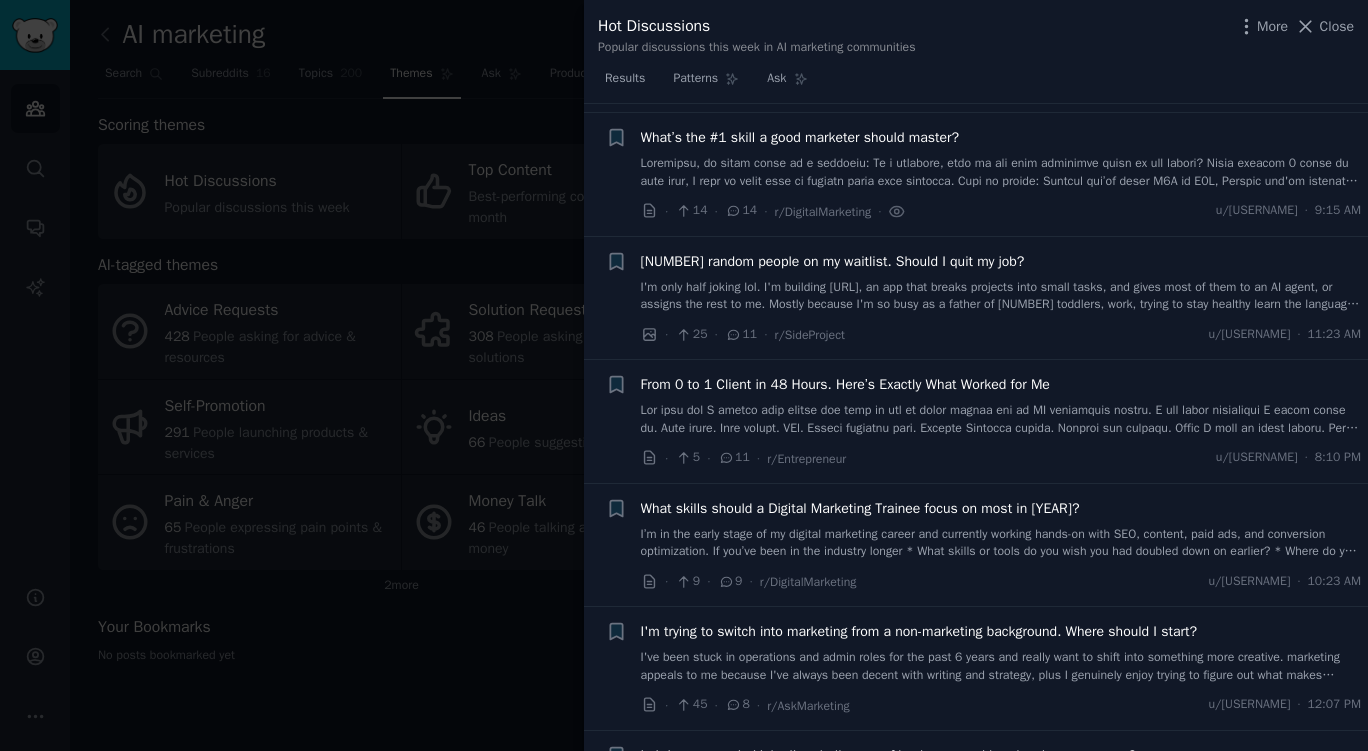 scroll, scrollTop: 3320, scrollLeft: 0, axis: vertical 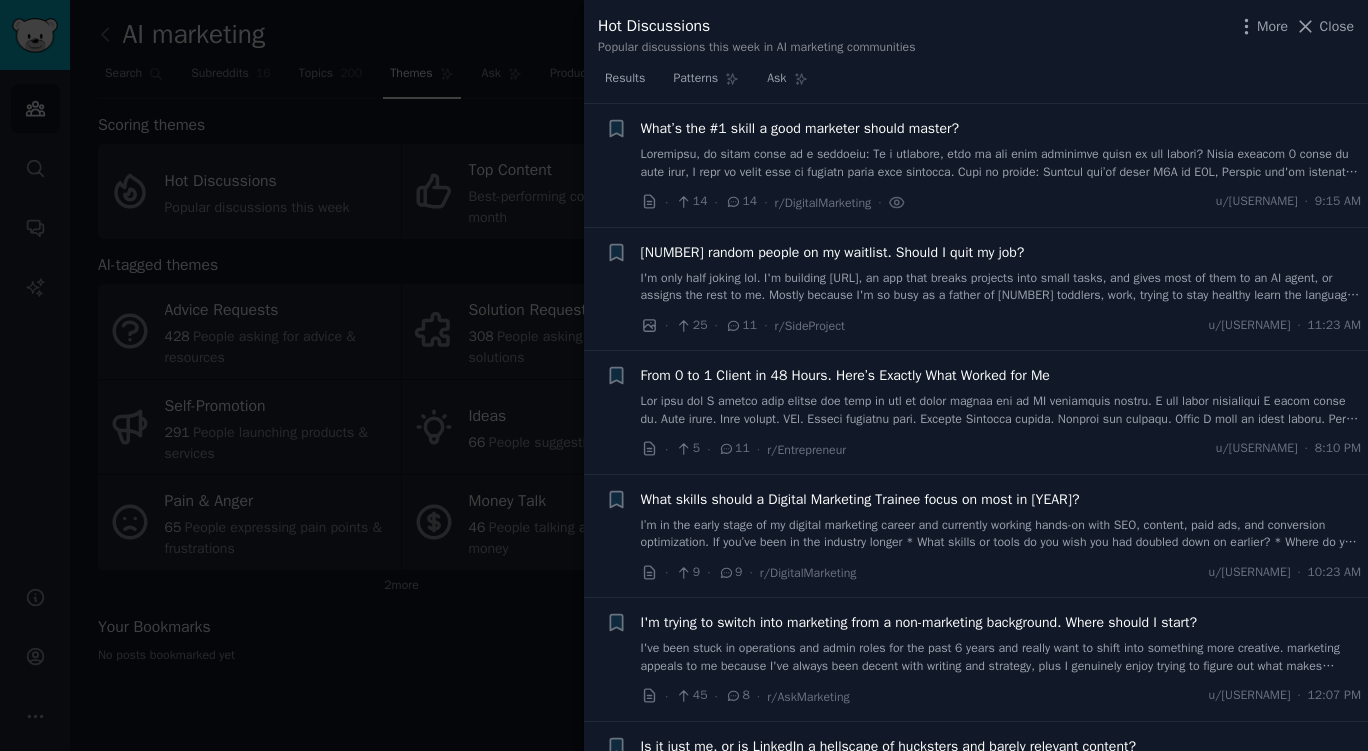 click at bounding box center (1001, 163) 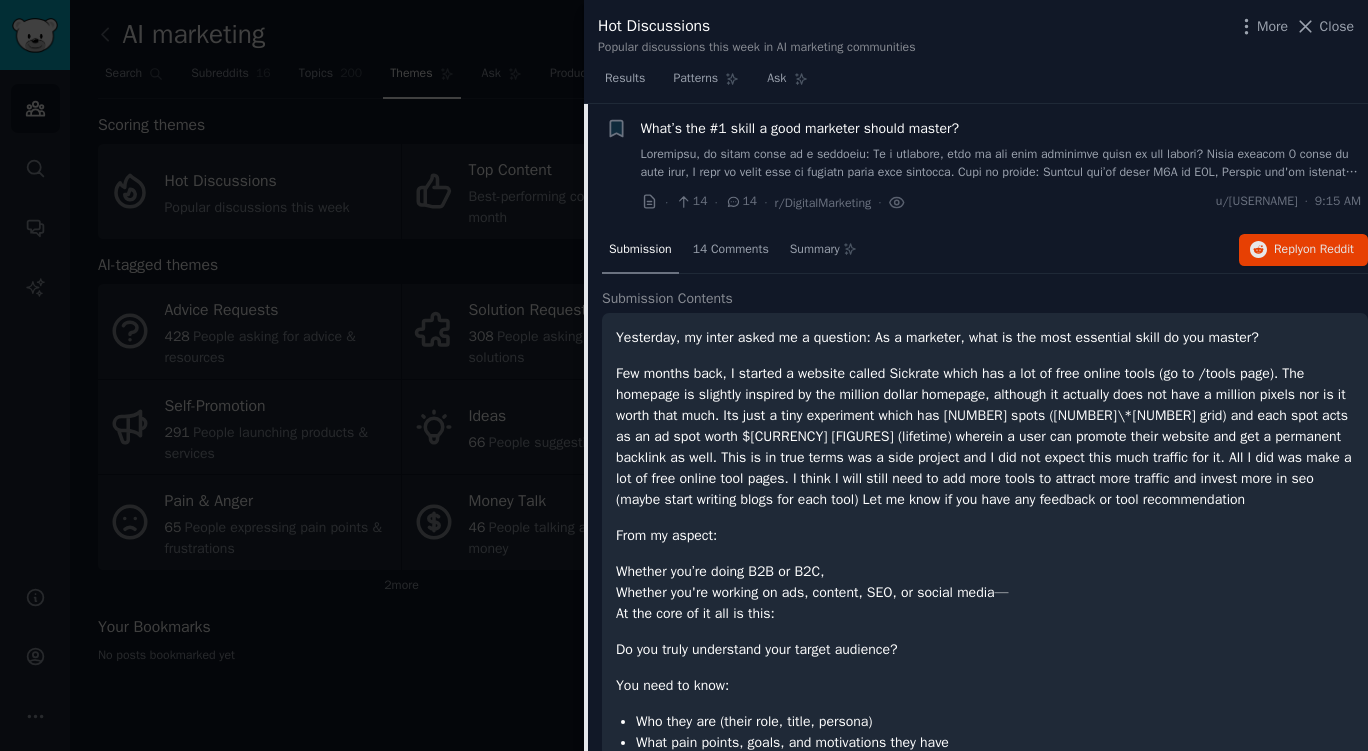 click on "Close" at bounding box center [1337, 26] 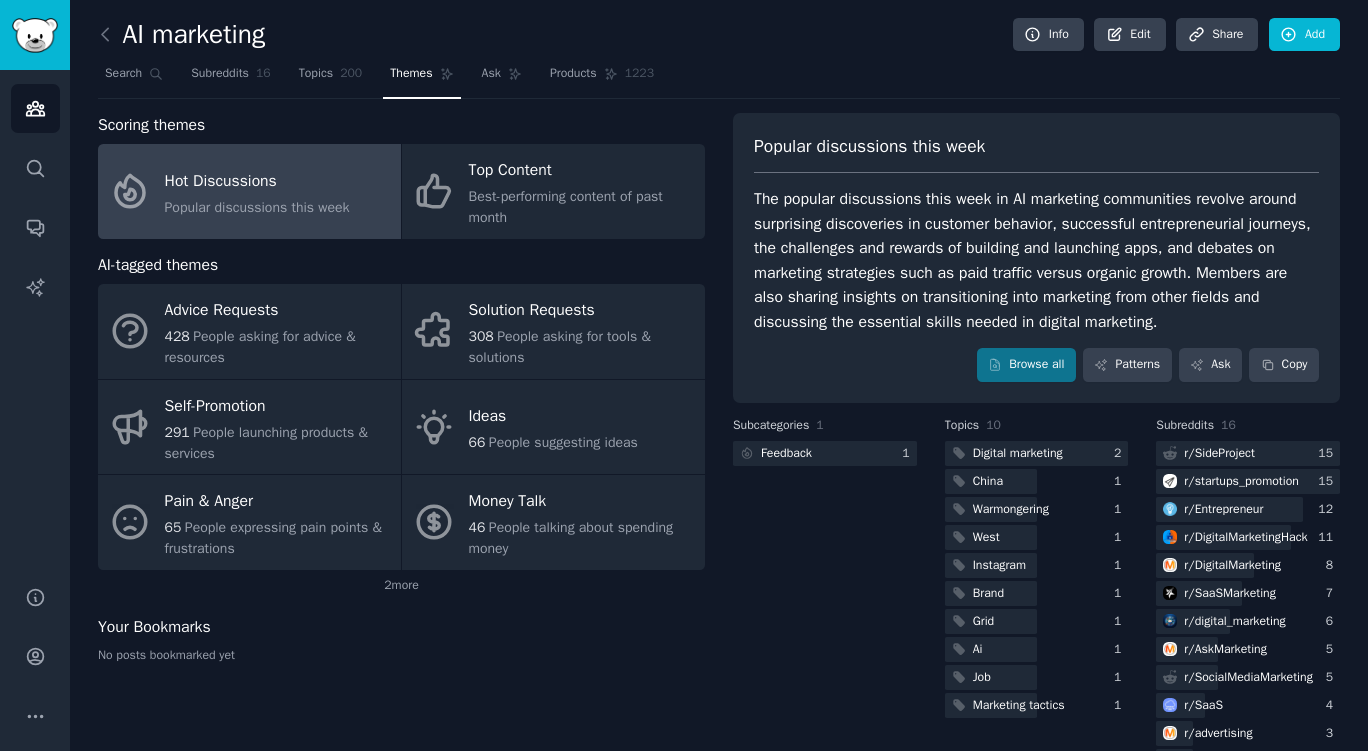 click on "Pain & Anger" at bounding box center [278, 502] 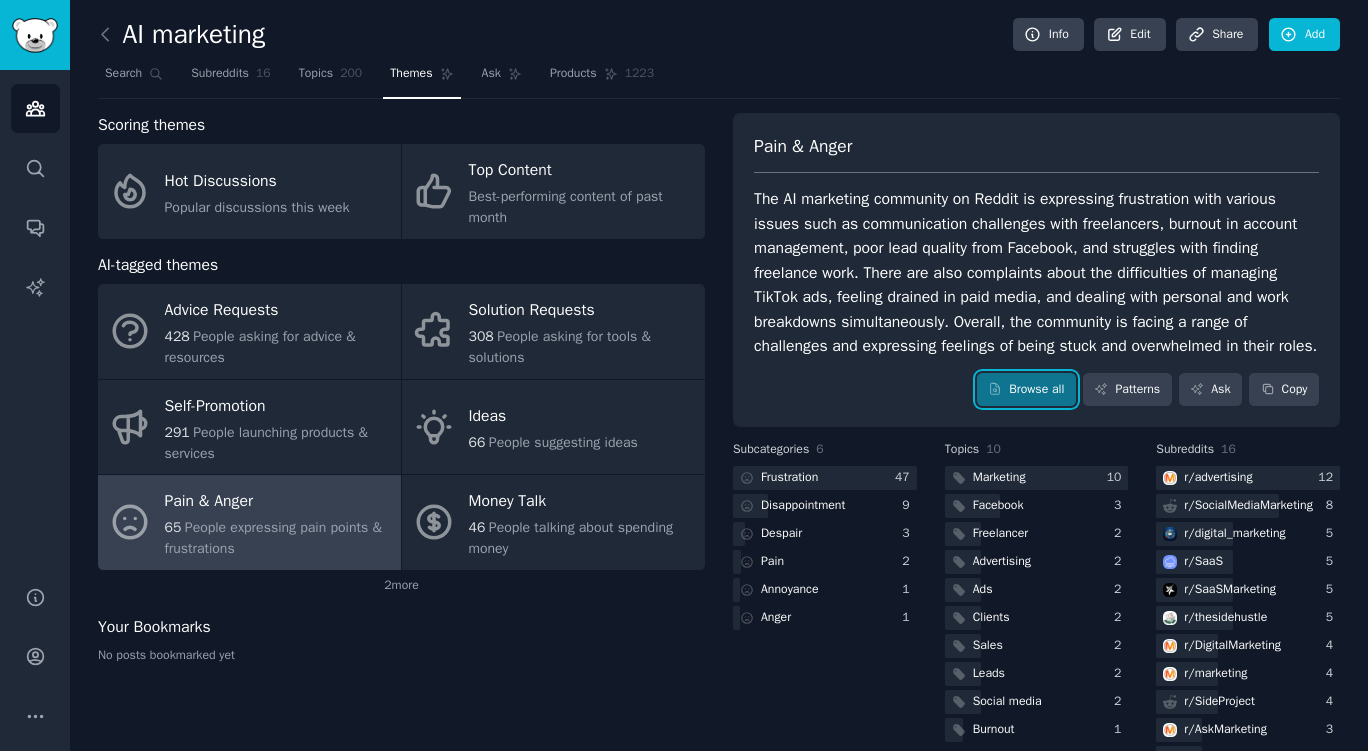 click on "Browse all" at bounding box center [1026, 390] 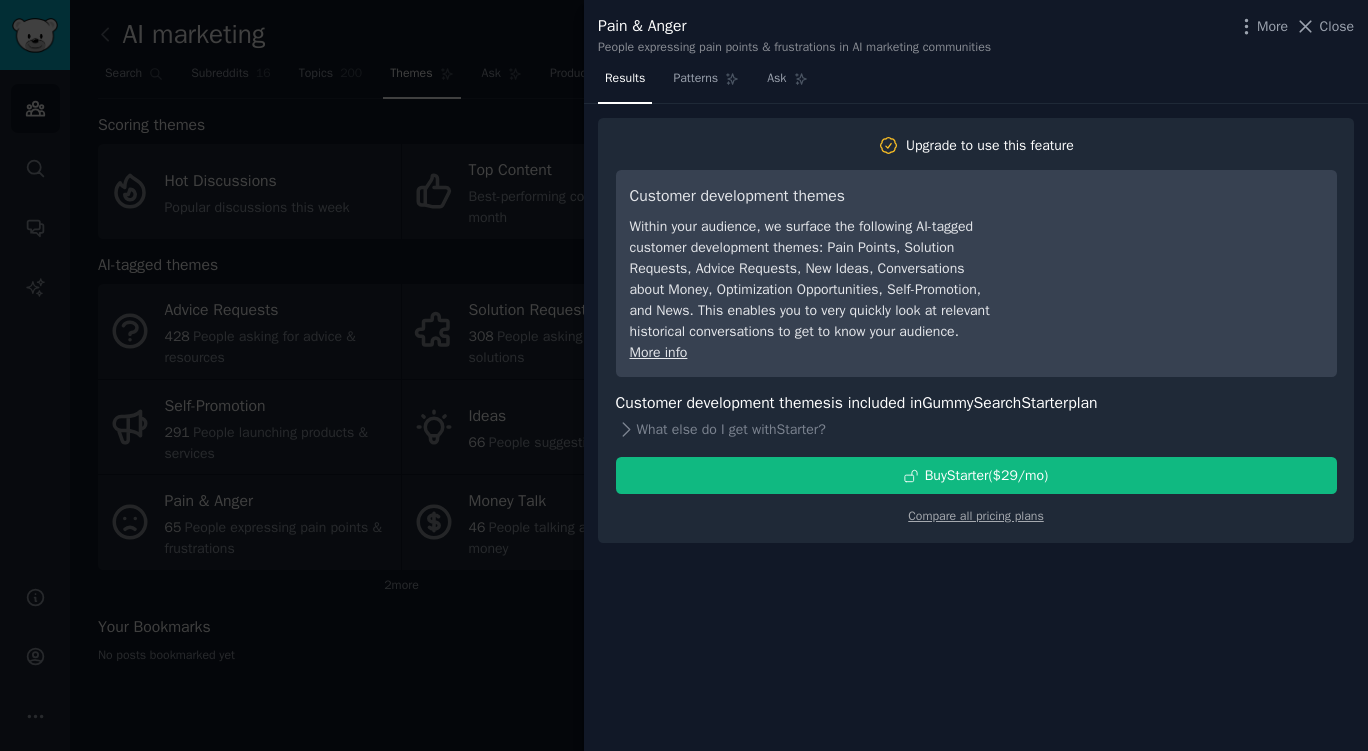 click on "Close" at bounding box center [1324, 26] 